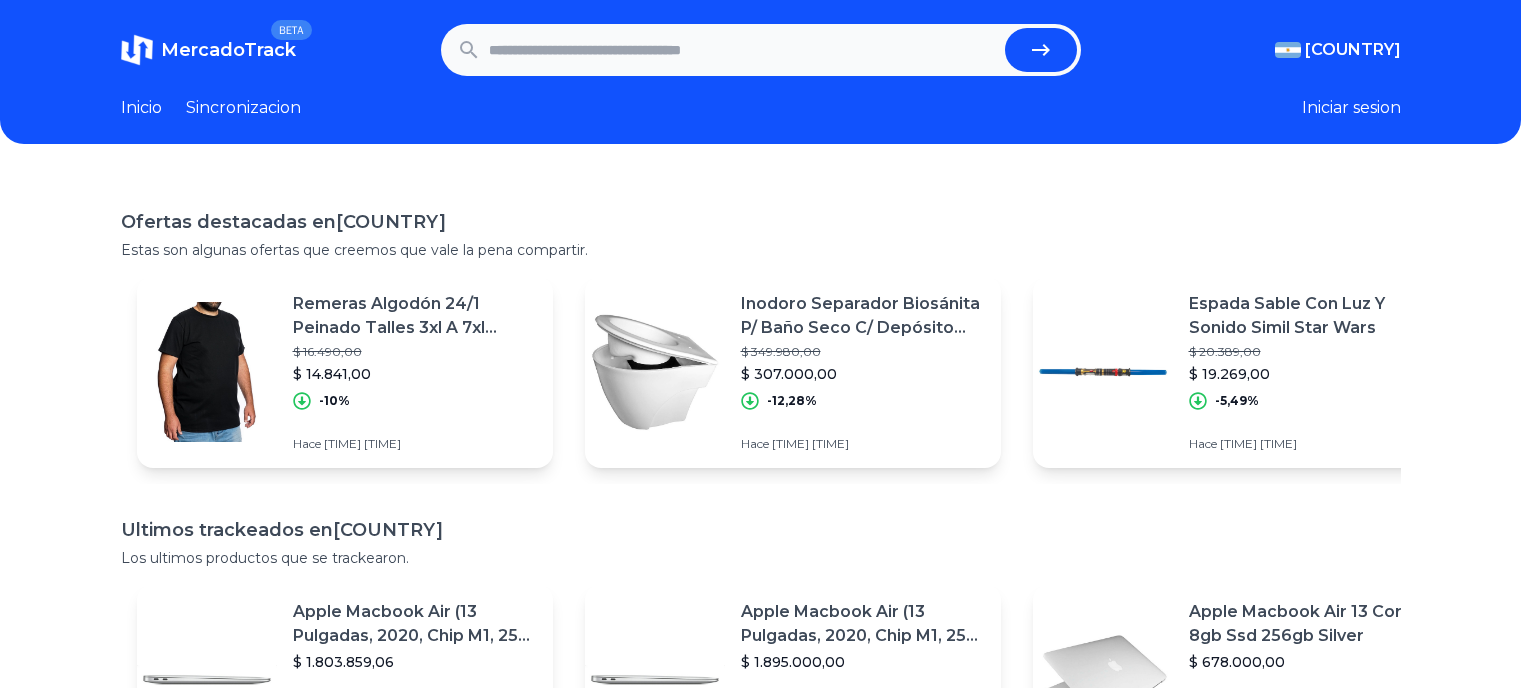 scroll, scrollTop: 0, scrollLeft: 0, axis: both 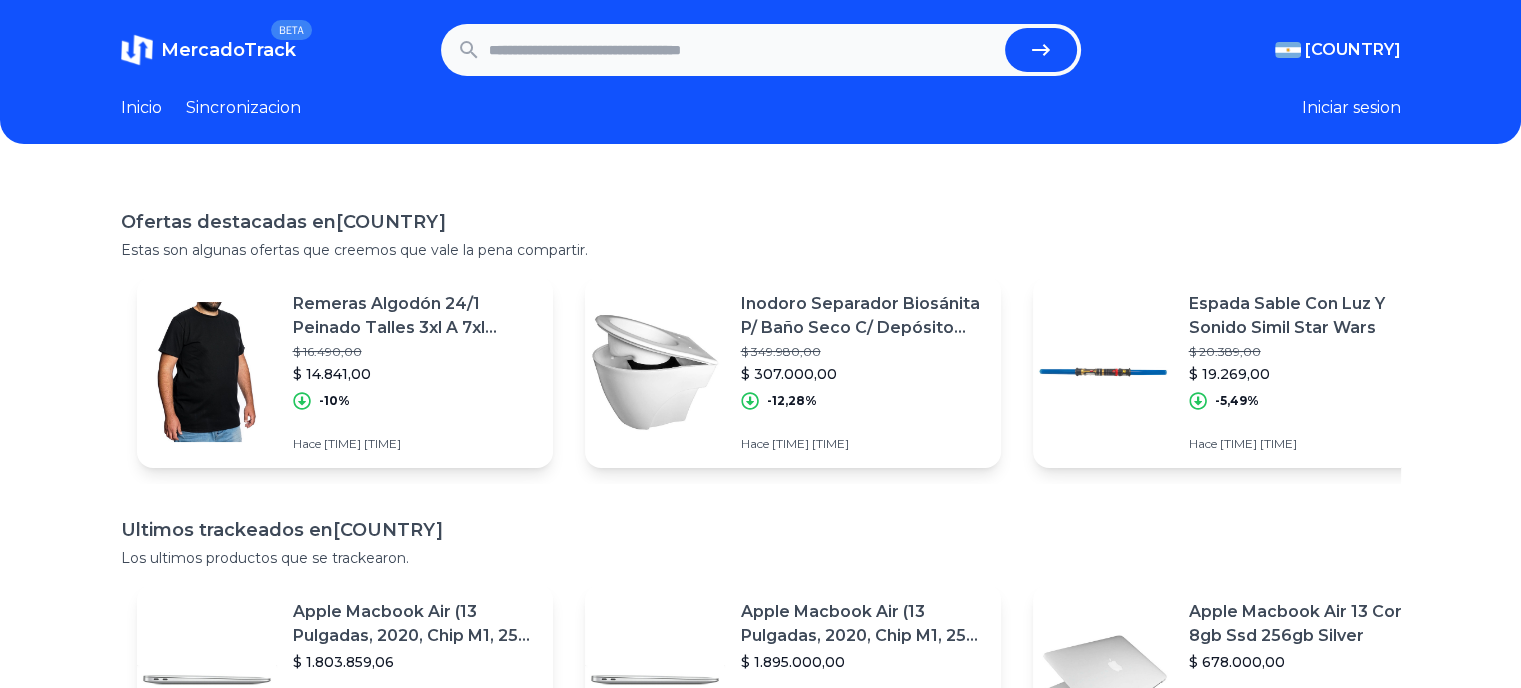 click at bounding box center [743, 50] 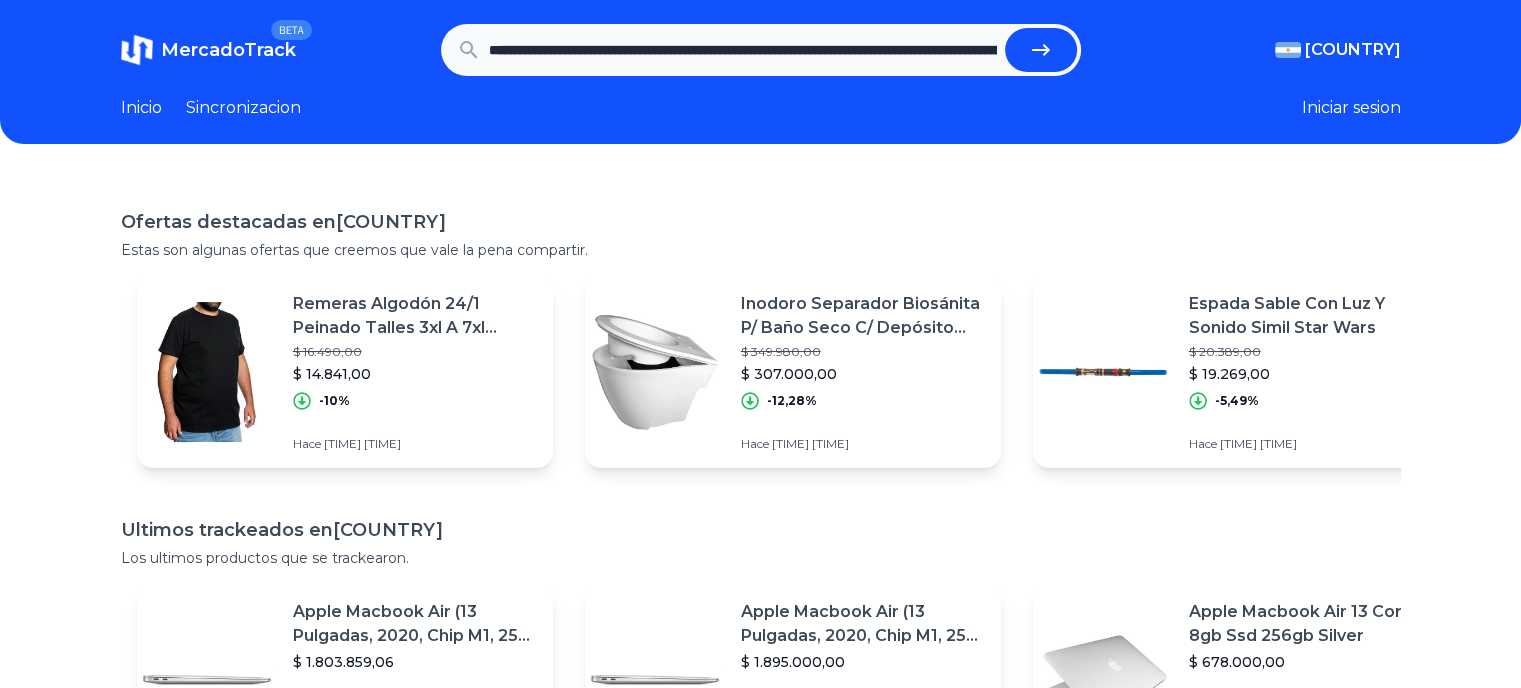 scroll, scrollTop: 0, scrollLeft: 491, axis: horizontal 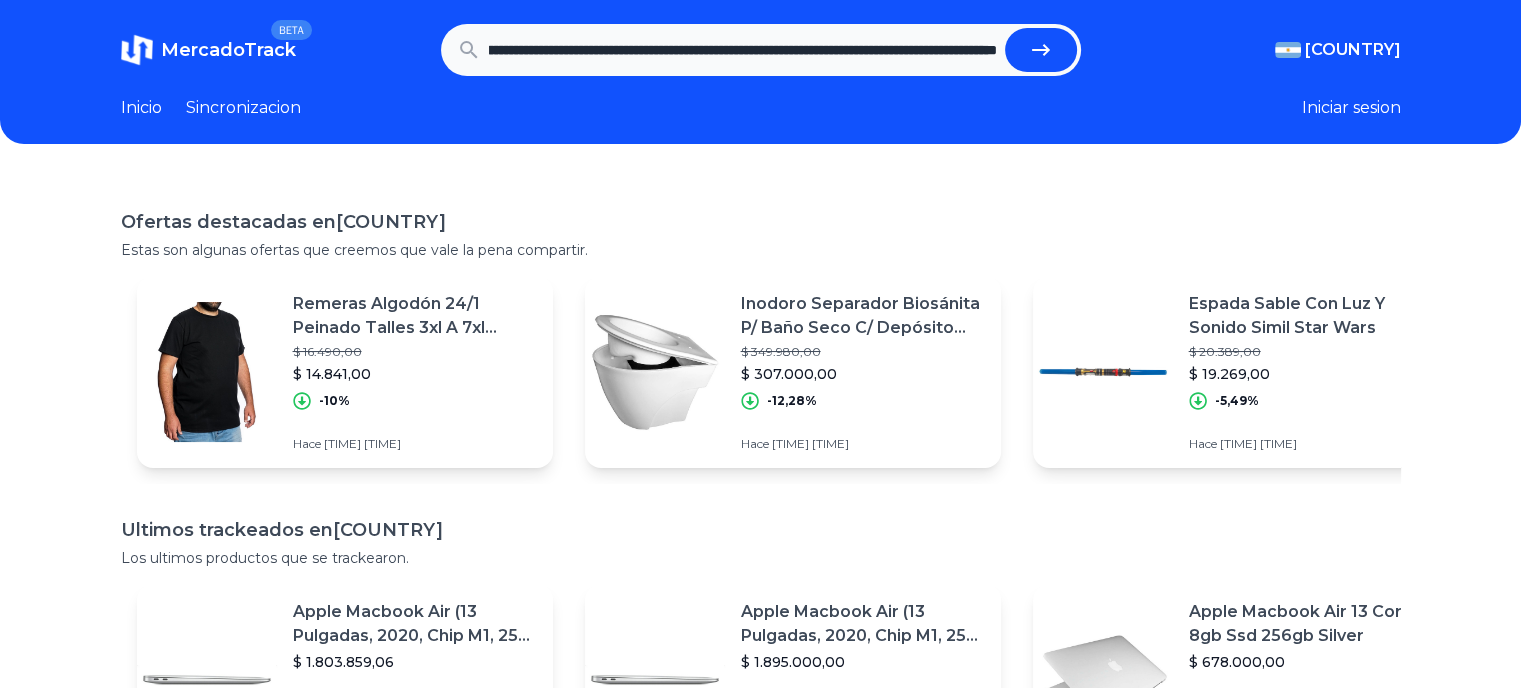 type on "**********" 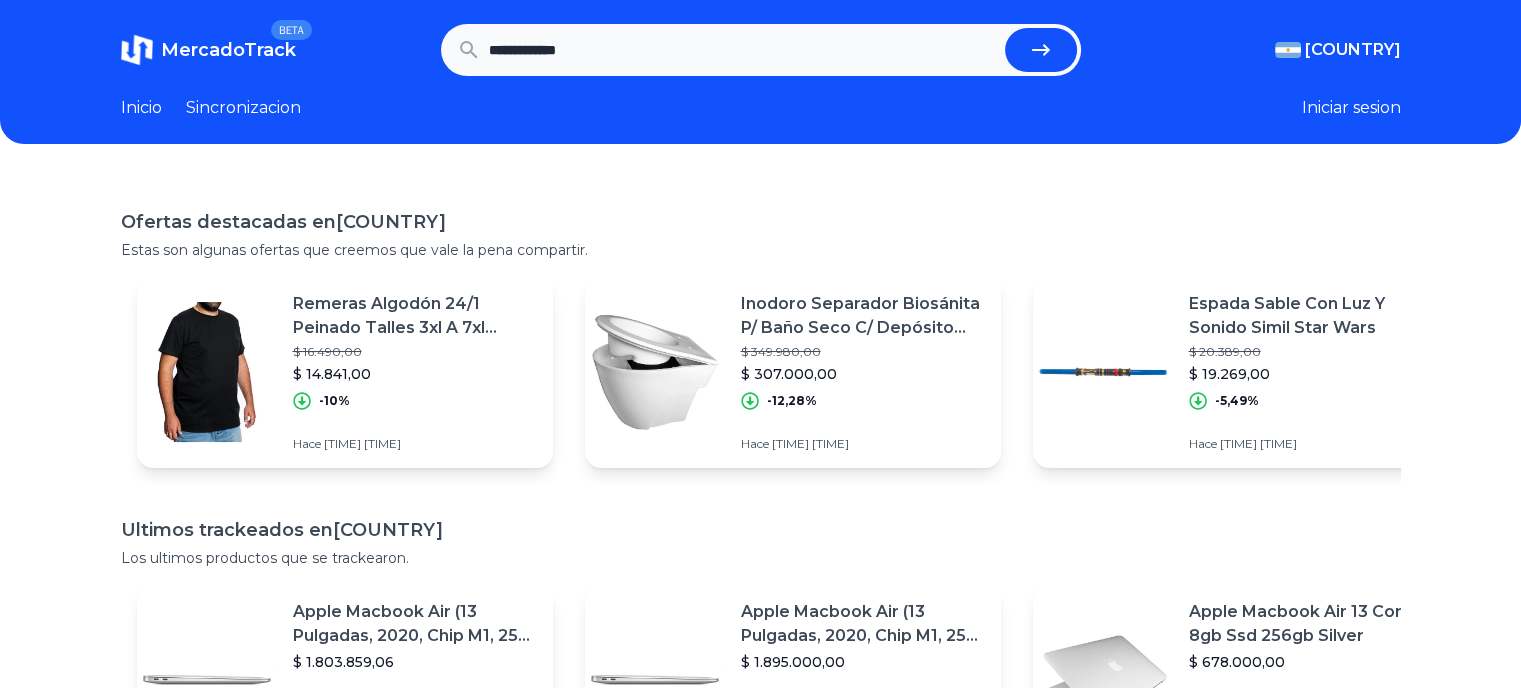scroll, scrollTop: 0, scrollLeft: 0, axis: both 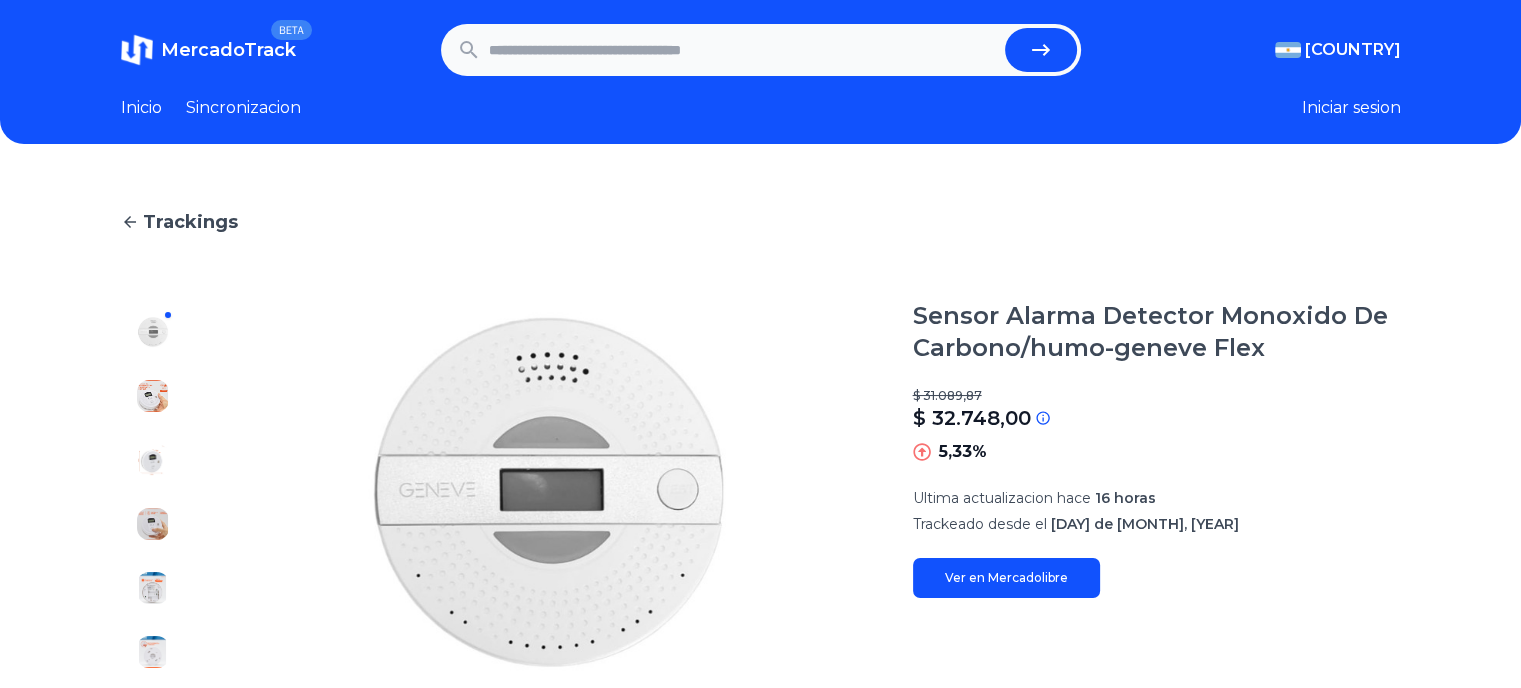 click on "Ultima actualizacion hace" at bounding box center (1002, 498) 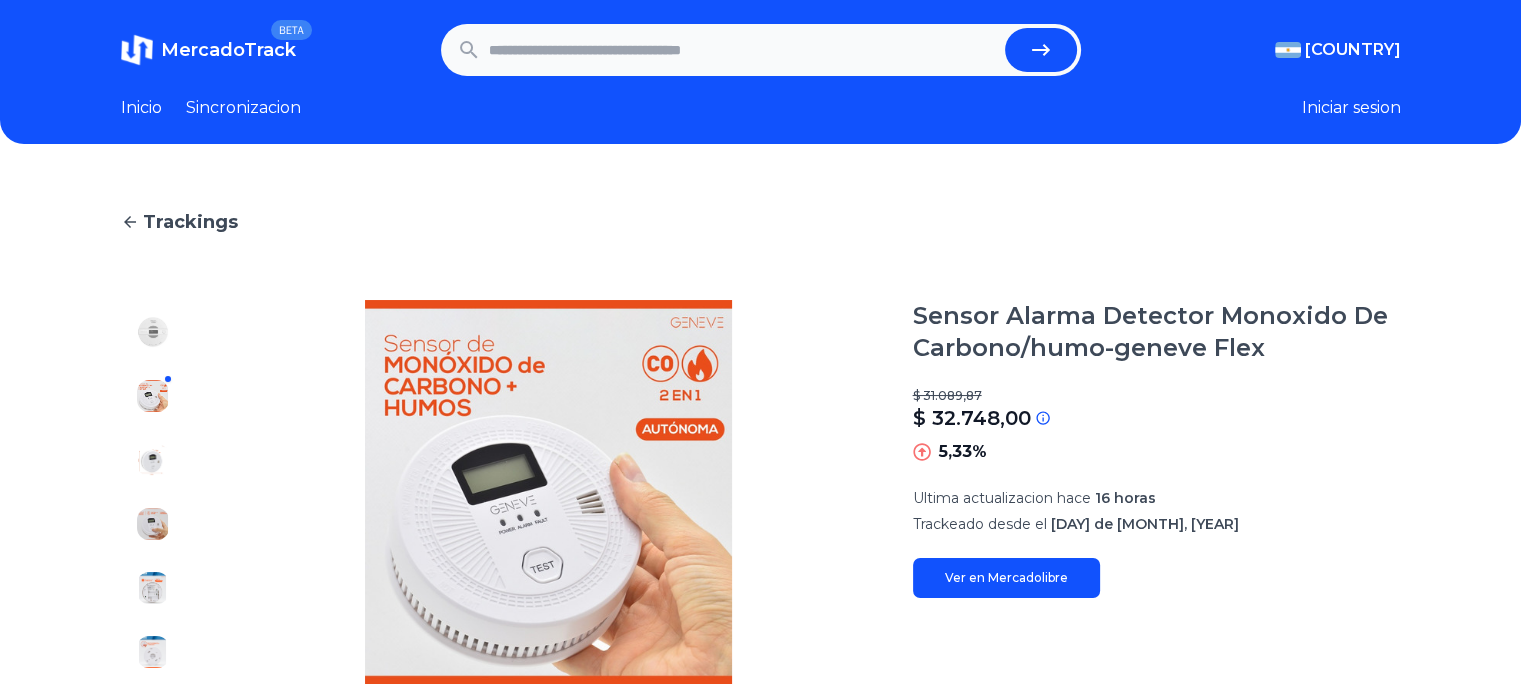 click at bounding box center [153, 492] 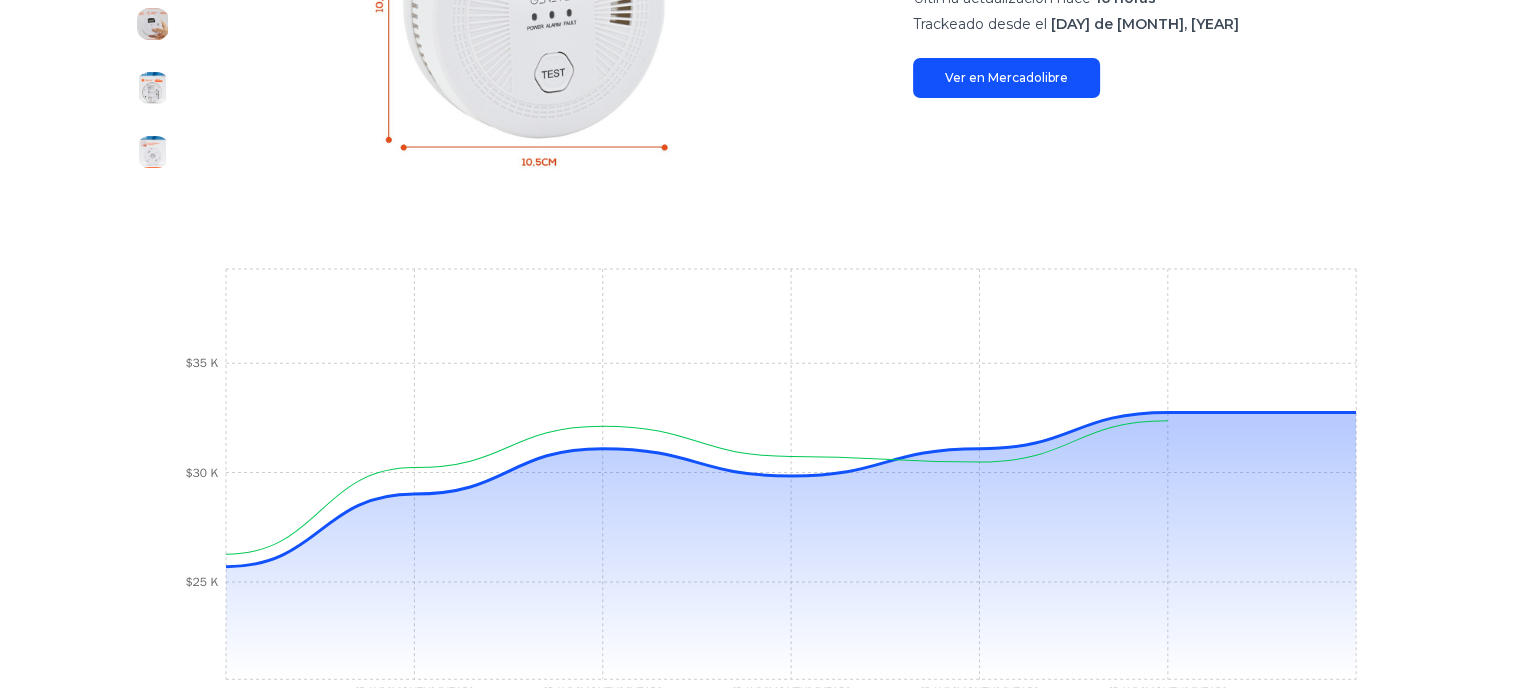scroll, scrollTop: 700, scrollLeft: 0, axis: vertical 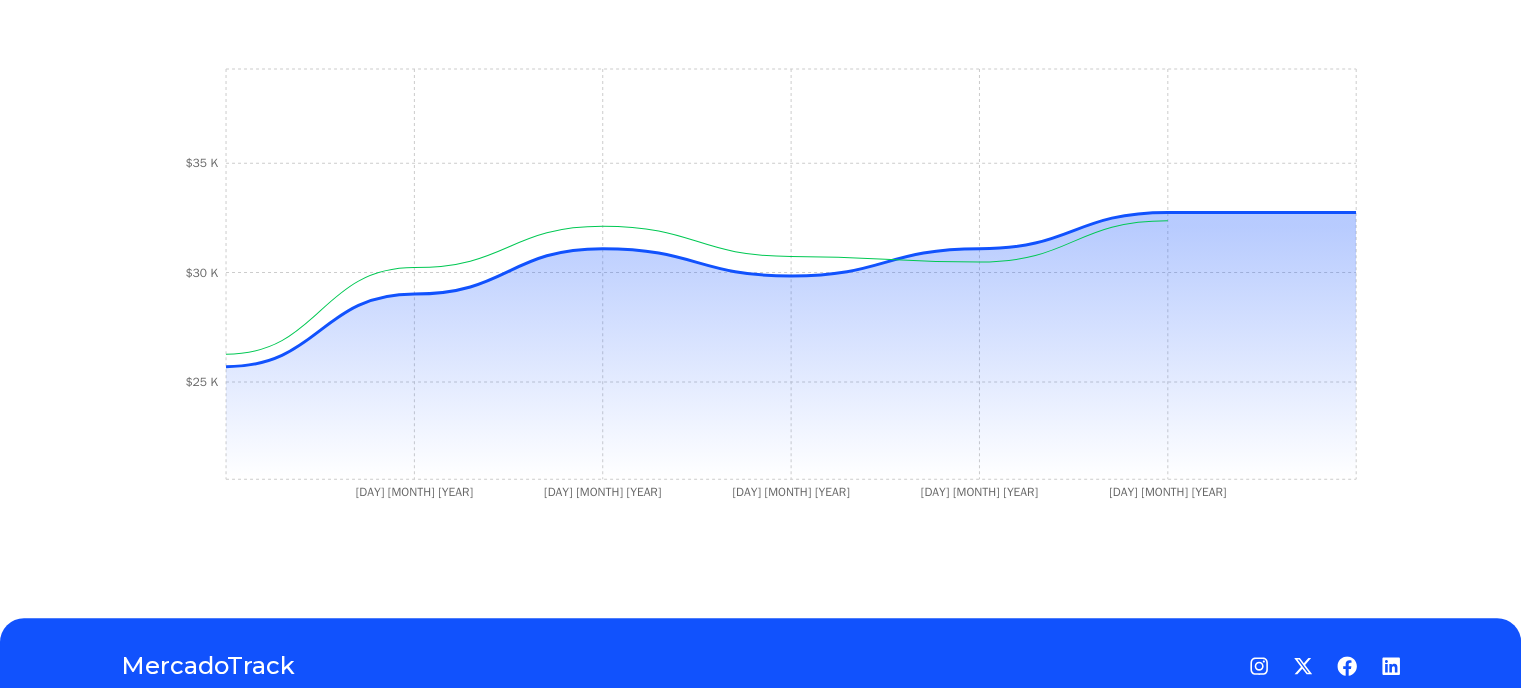 click on "[DAY] [MONTH] [YEAR]" at bounding box center [161, 64] 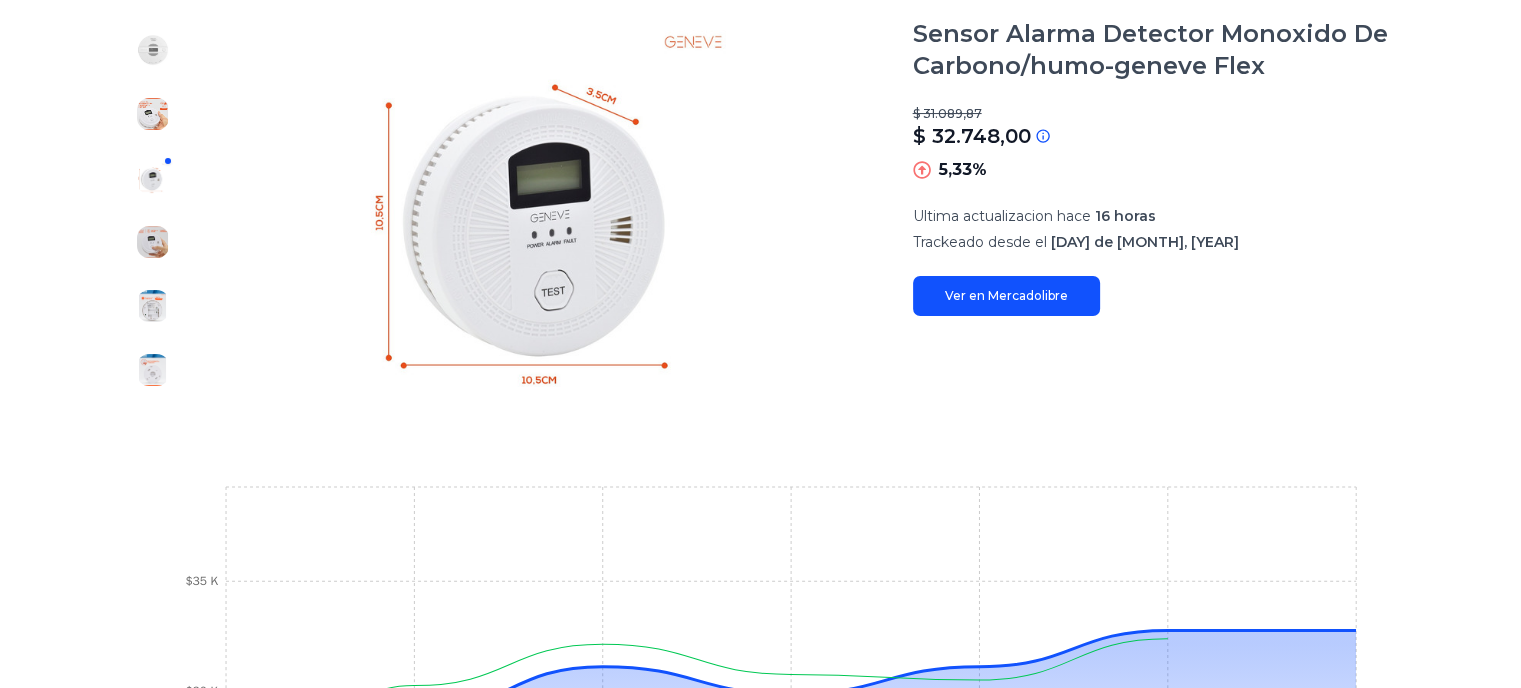 scroll, scrollTop: 182, scrollLeft: 0, axis: vertical 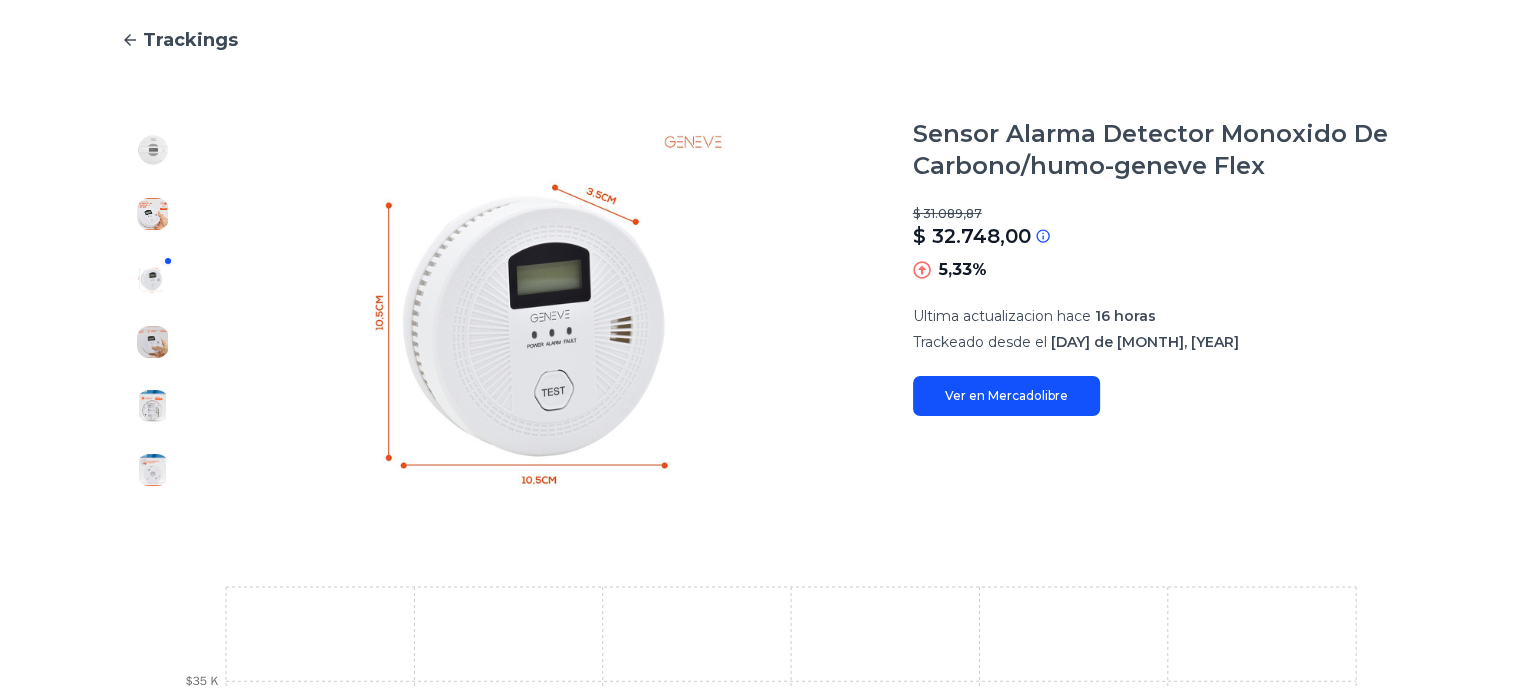 click at bounding box center [153, 150] 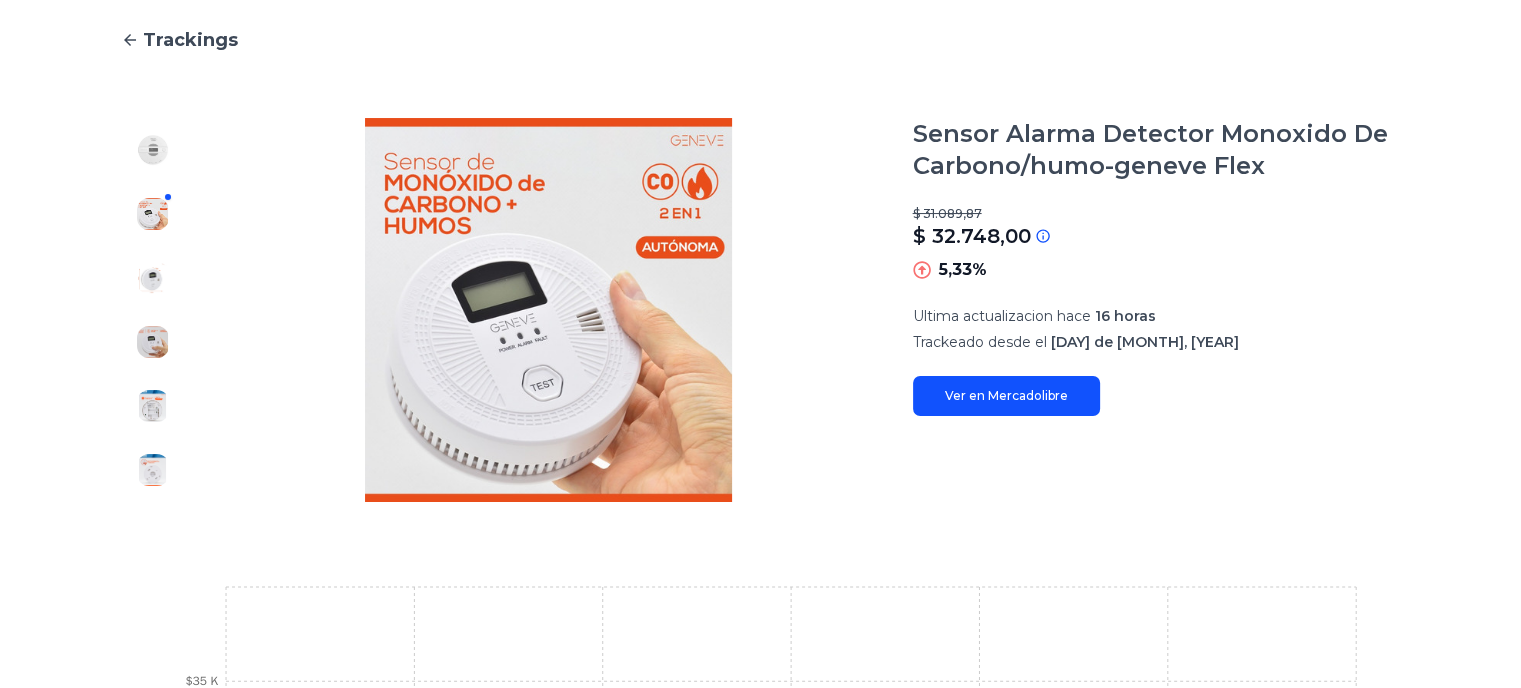click at bounding box center (153, 310) 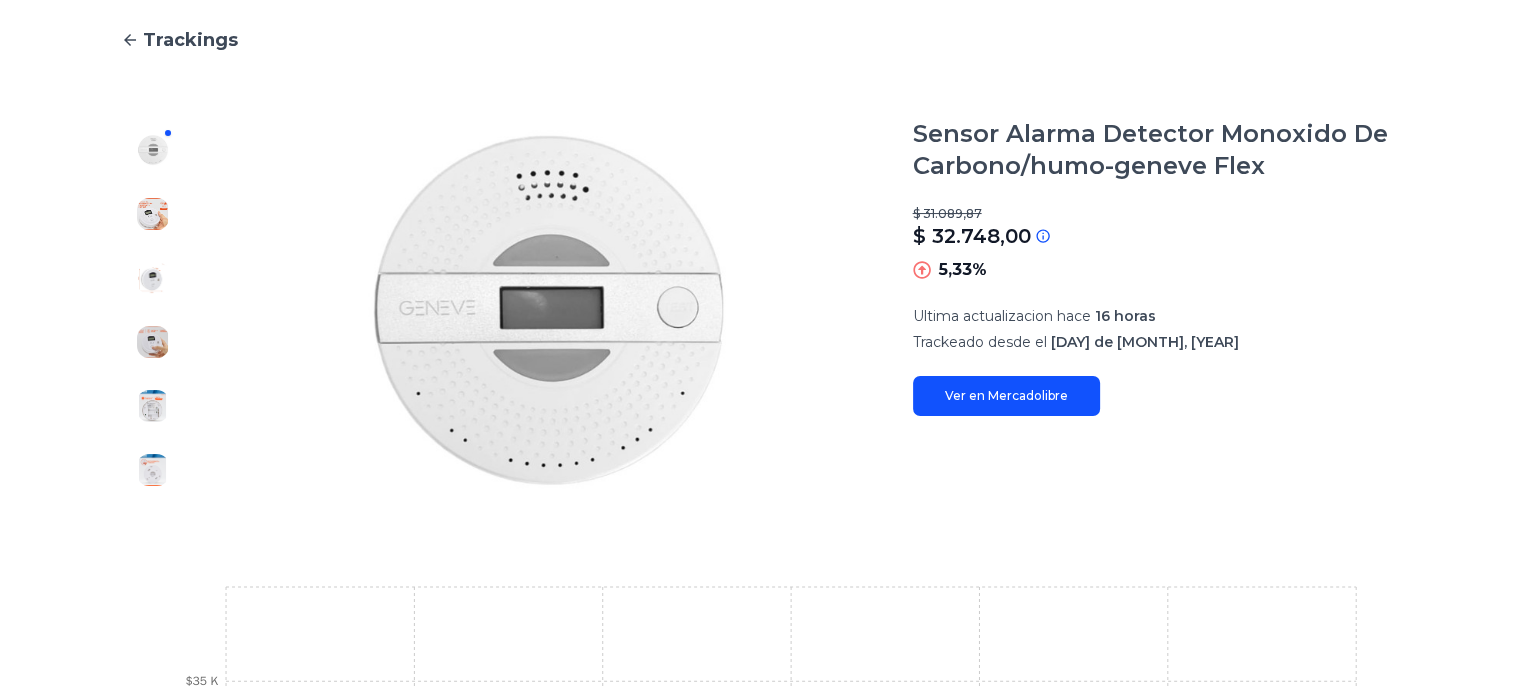 click at bounding box center [153, 214] 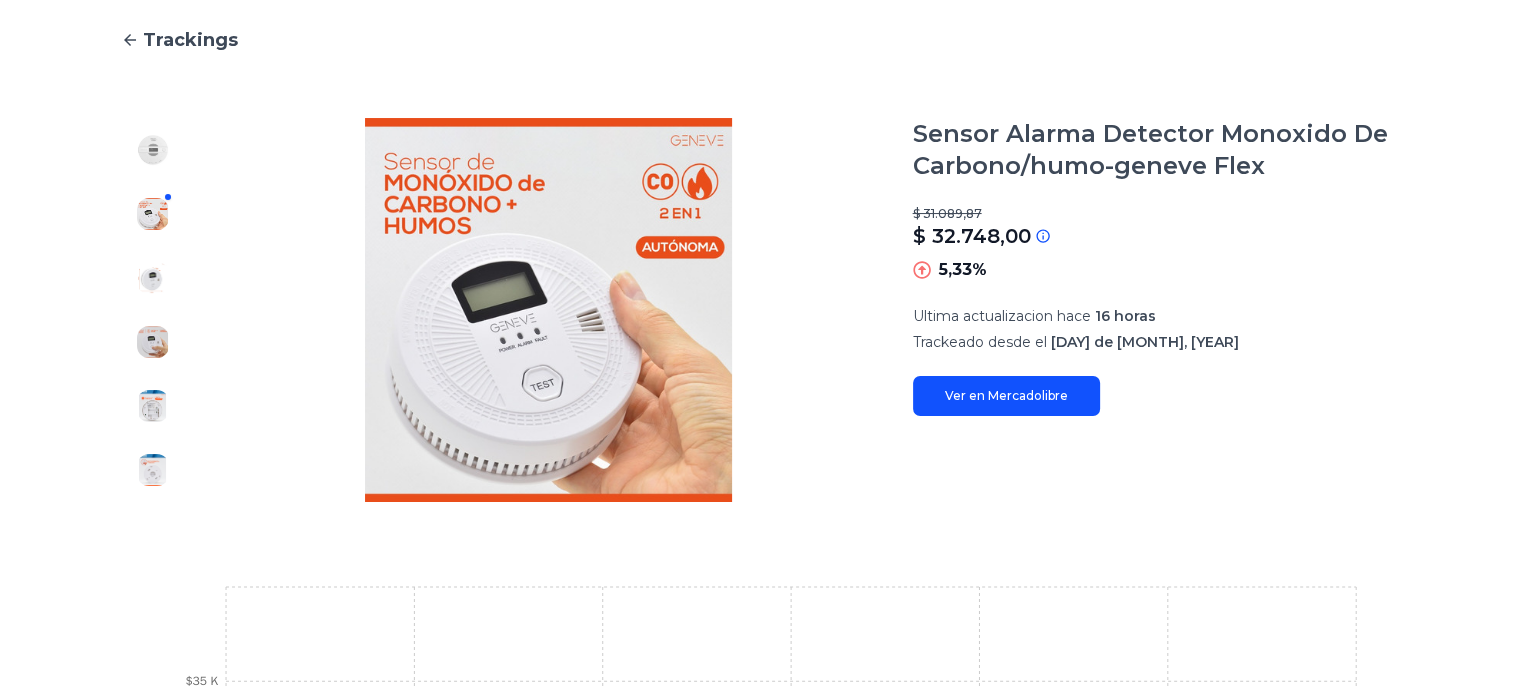 click at bounding box center (153, 310) 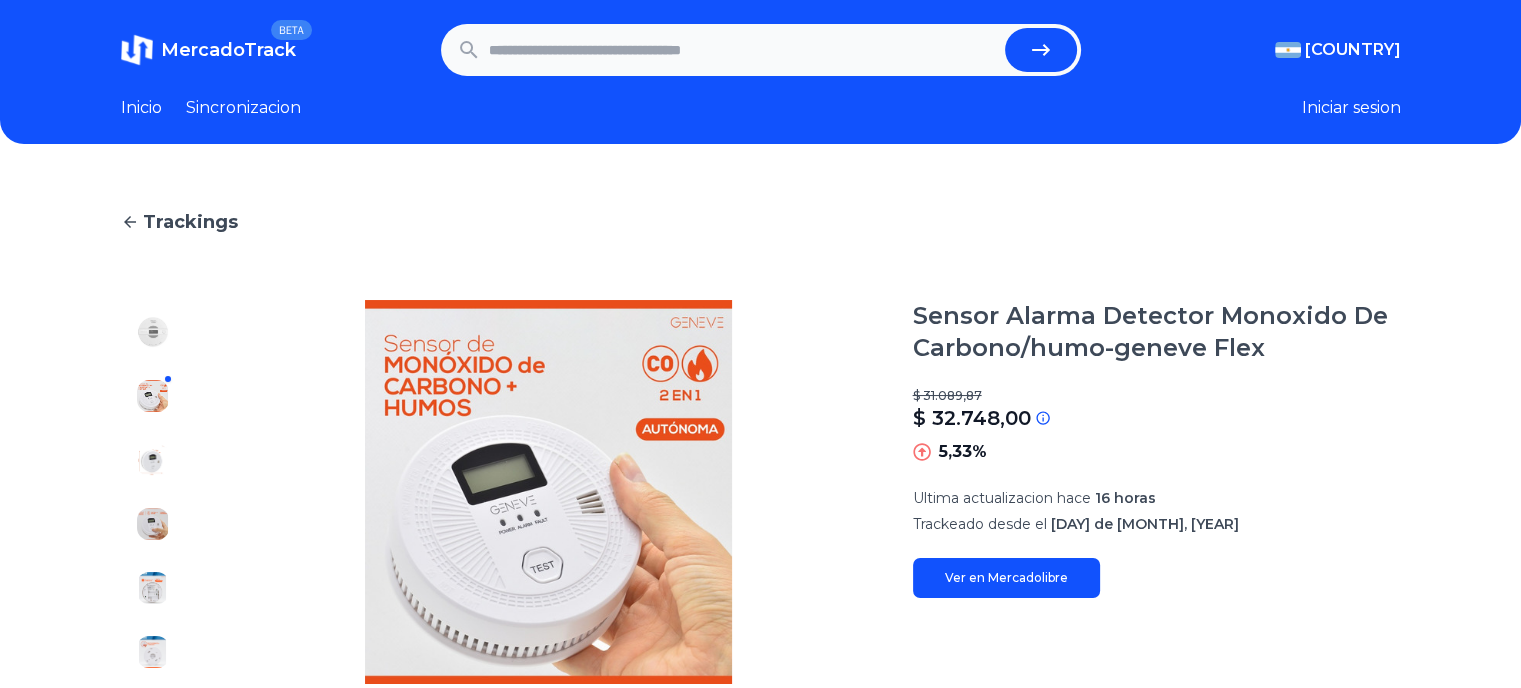 click at bounding box center [743, 50] 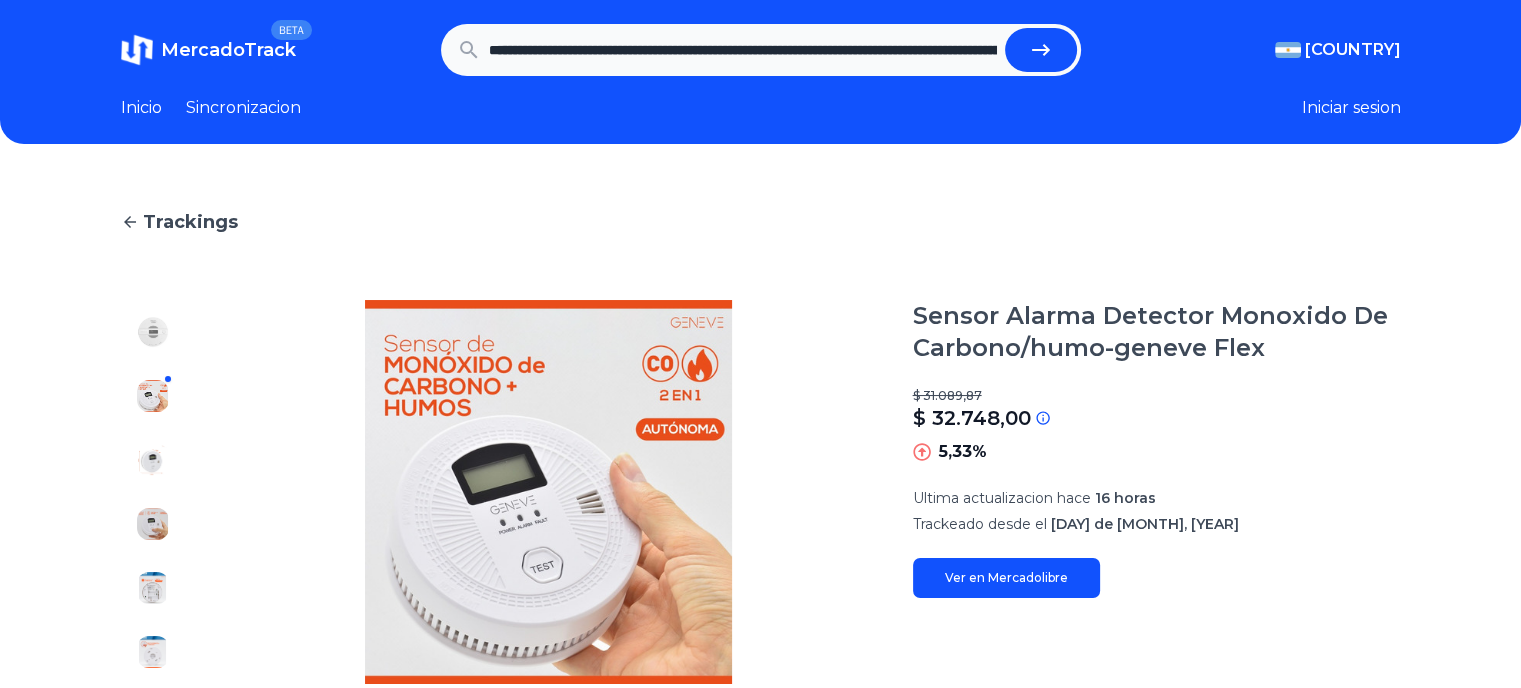 scroll, scrollTop: 0, scrollLeft: 3405, axis: horizontal 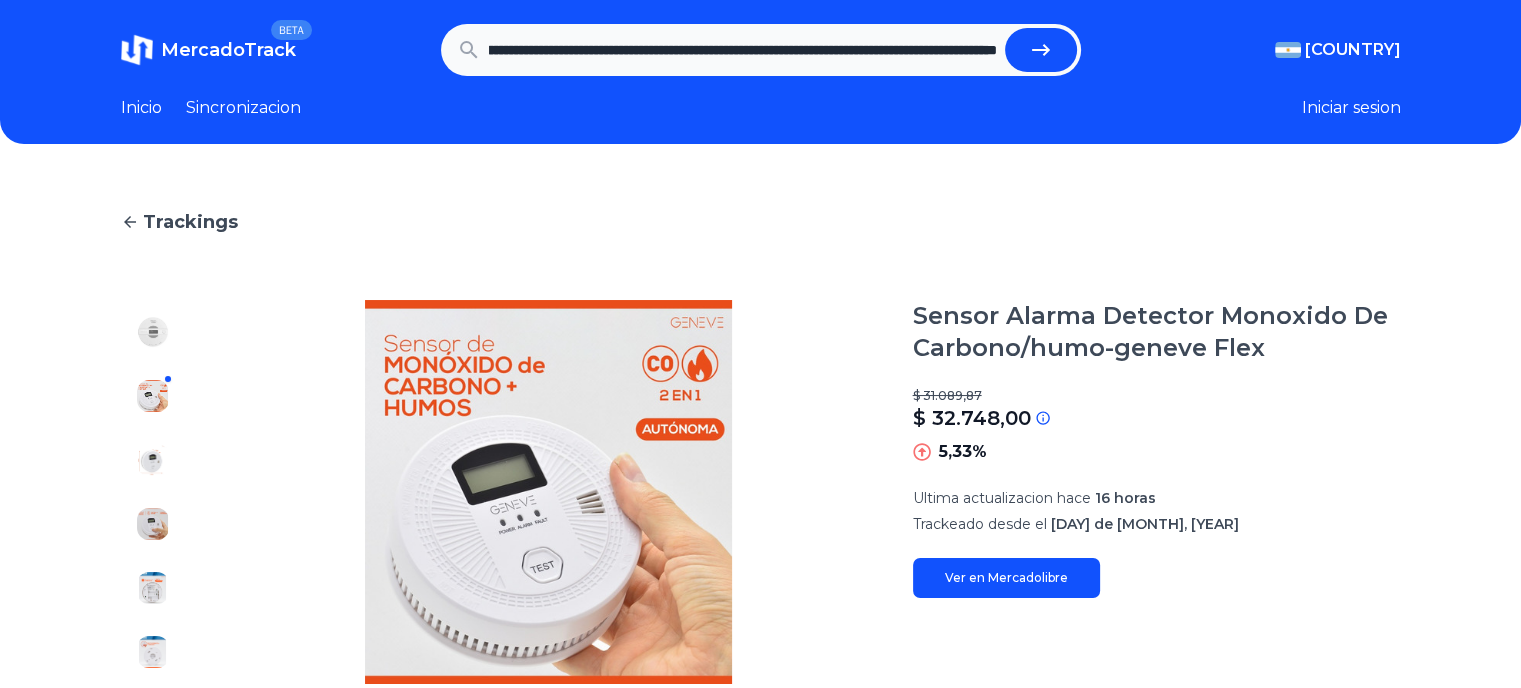 type on "**********" 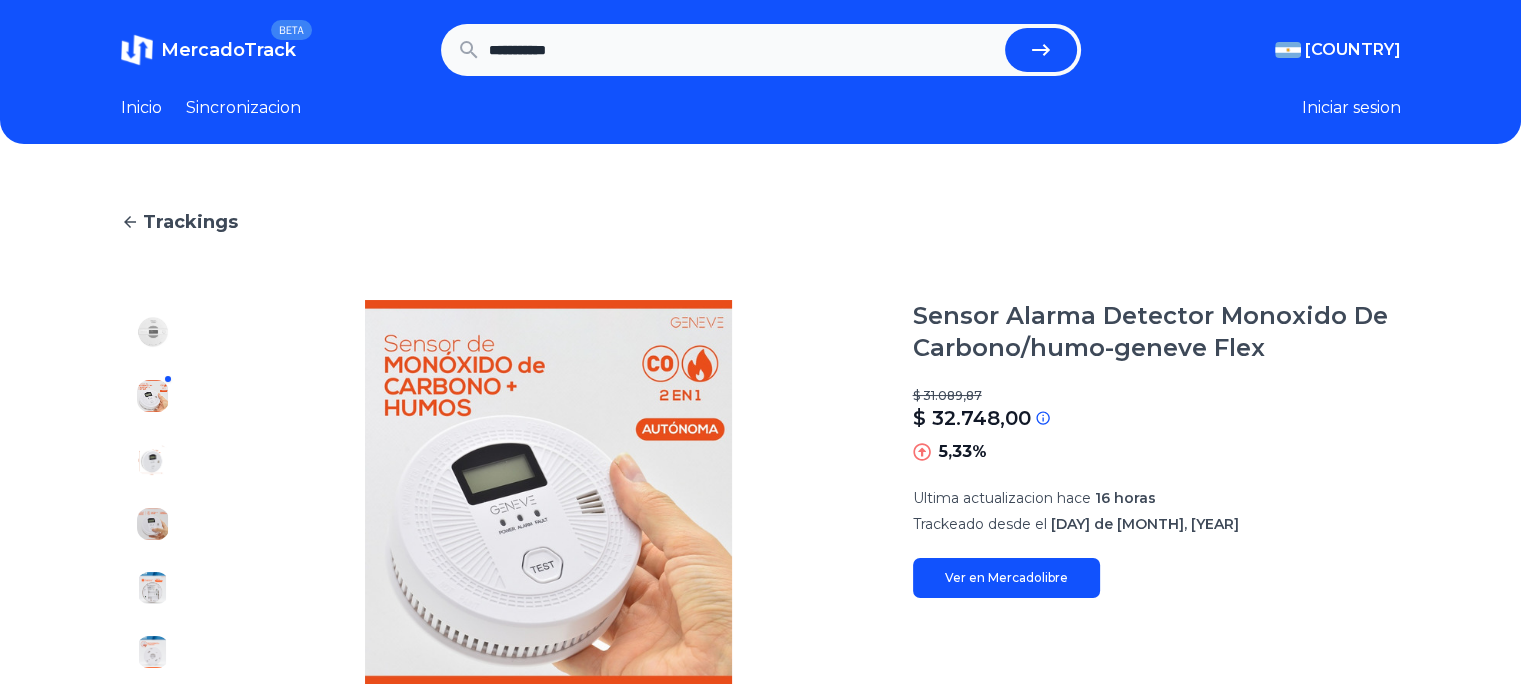 scroll, scrollTop: 0, scrollLeft: 0, axis: both 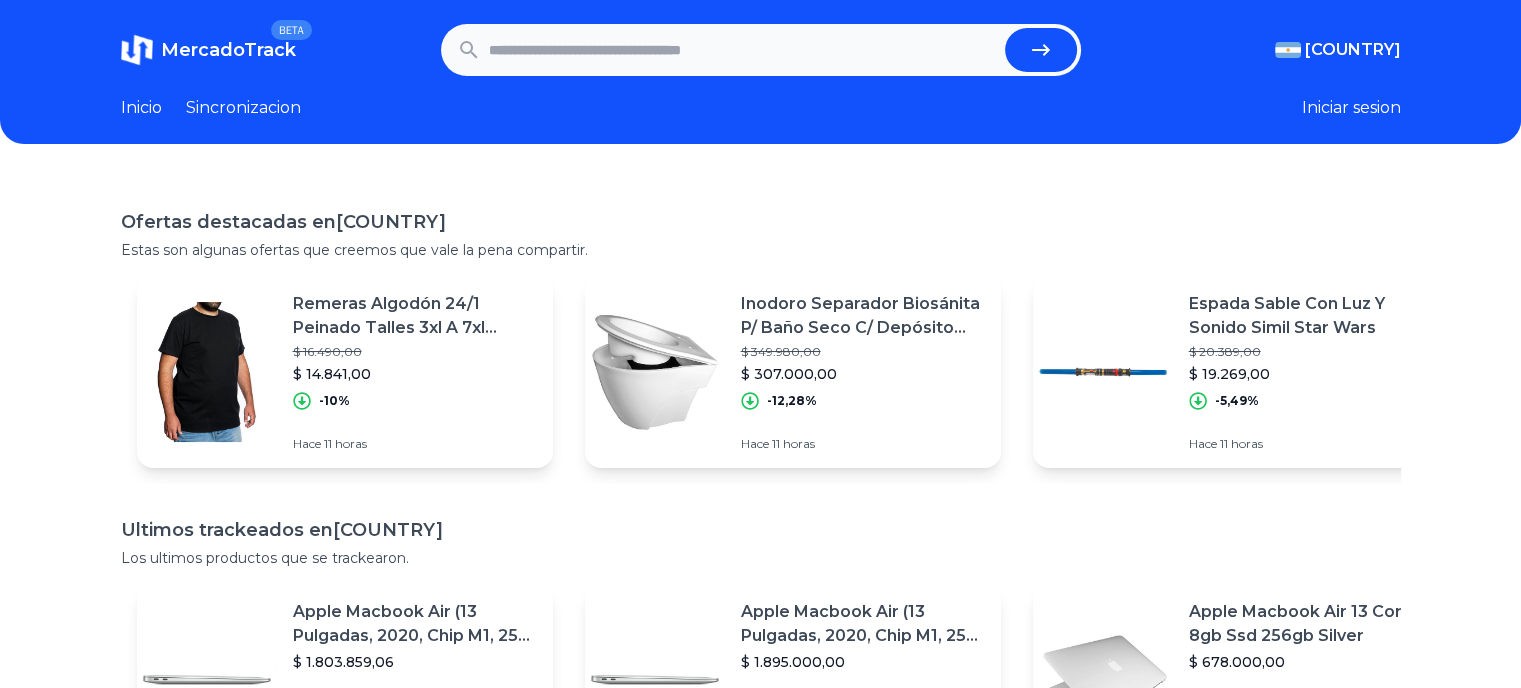 click at bounding box center [743, 50] 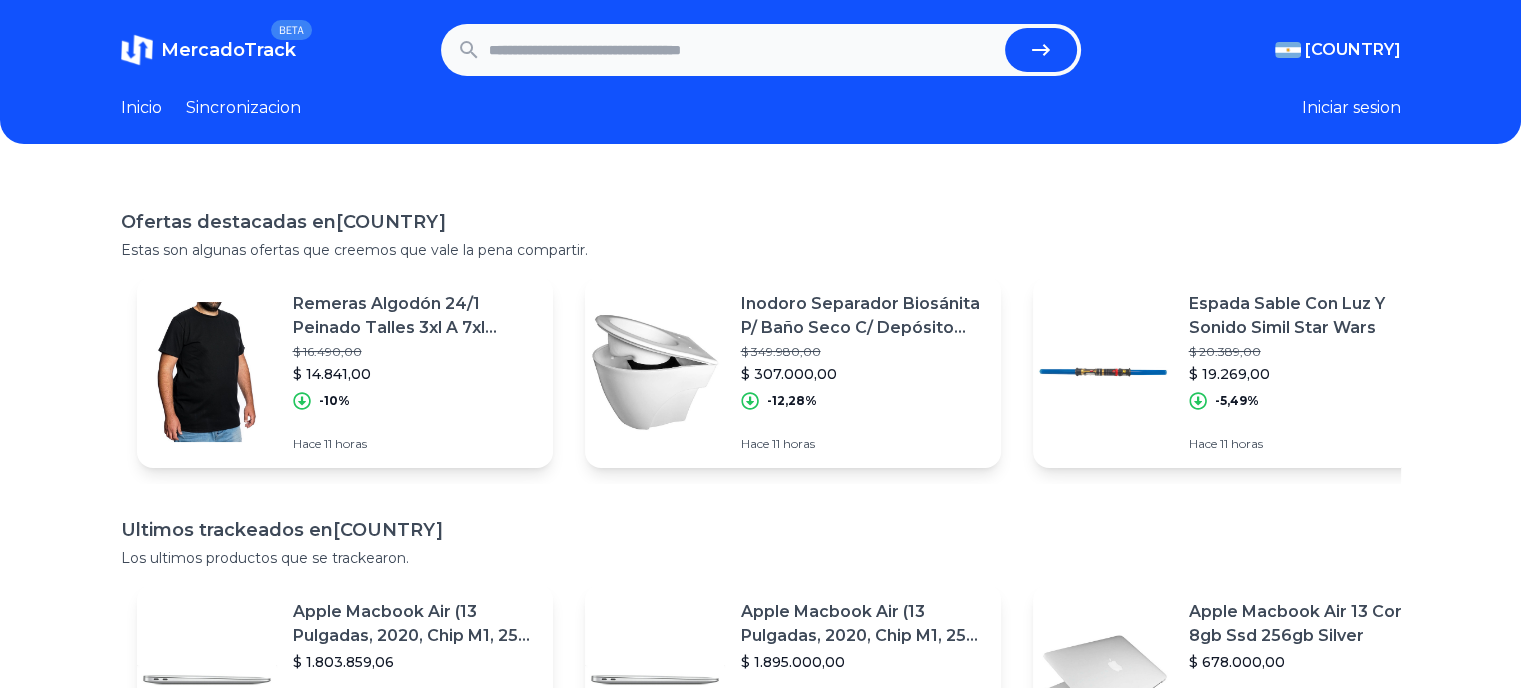 paste on "**********" 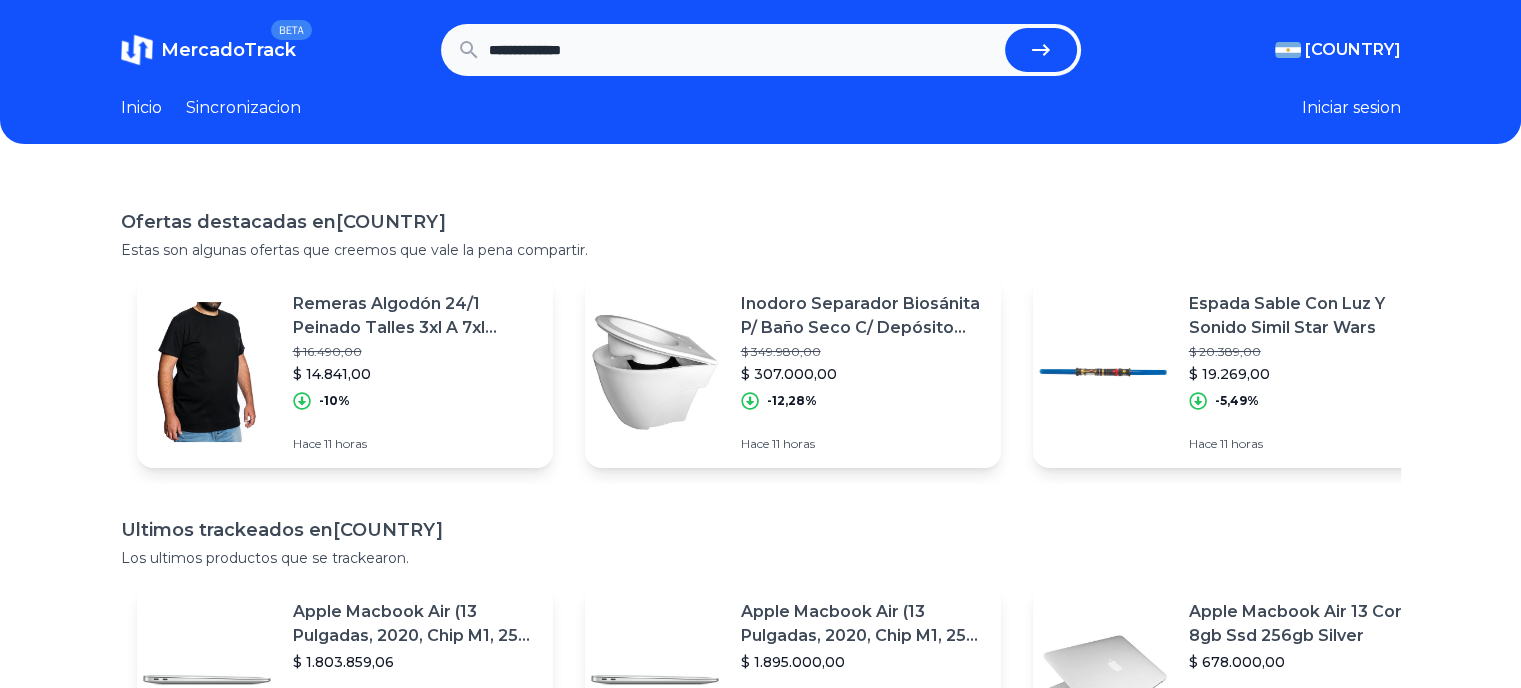 type on "**********" 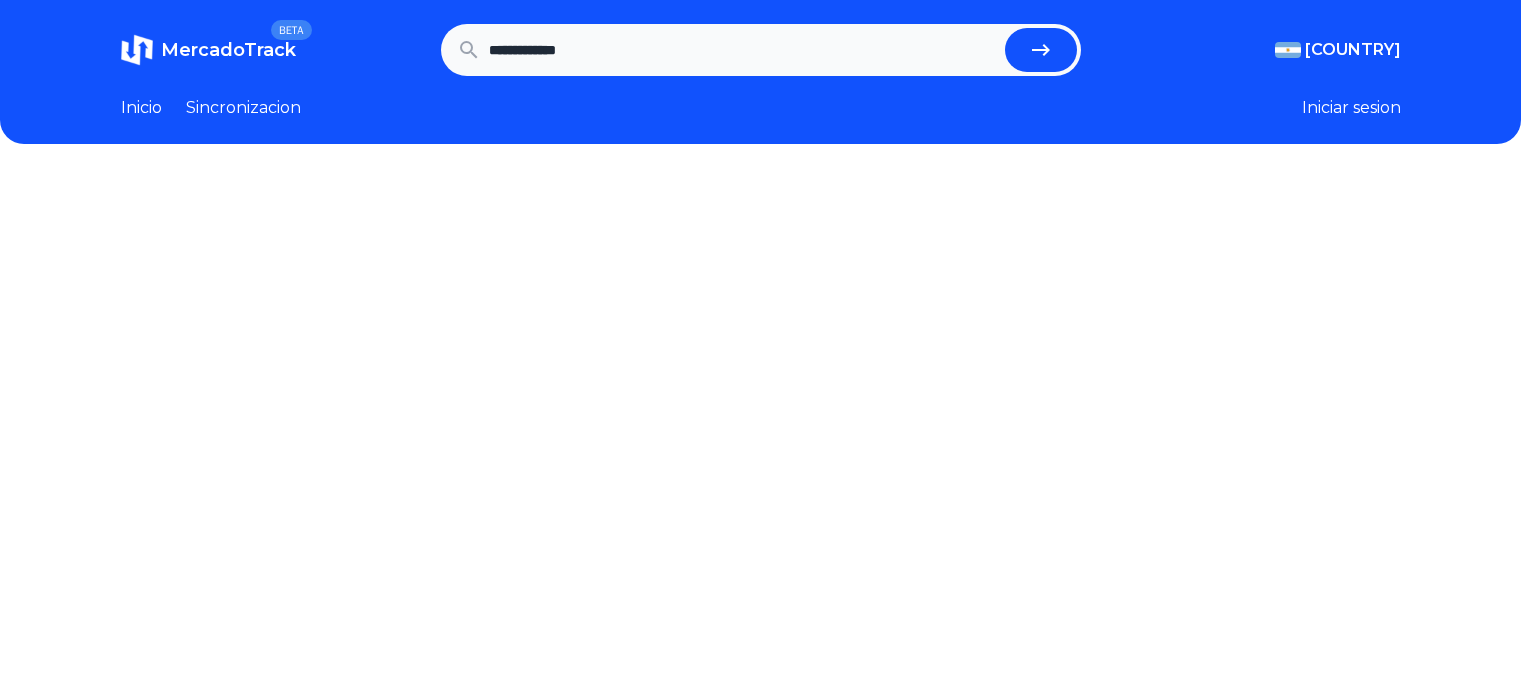 scroll, scrollTop: 0, scrollLeft: 0, axis: both 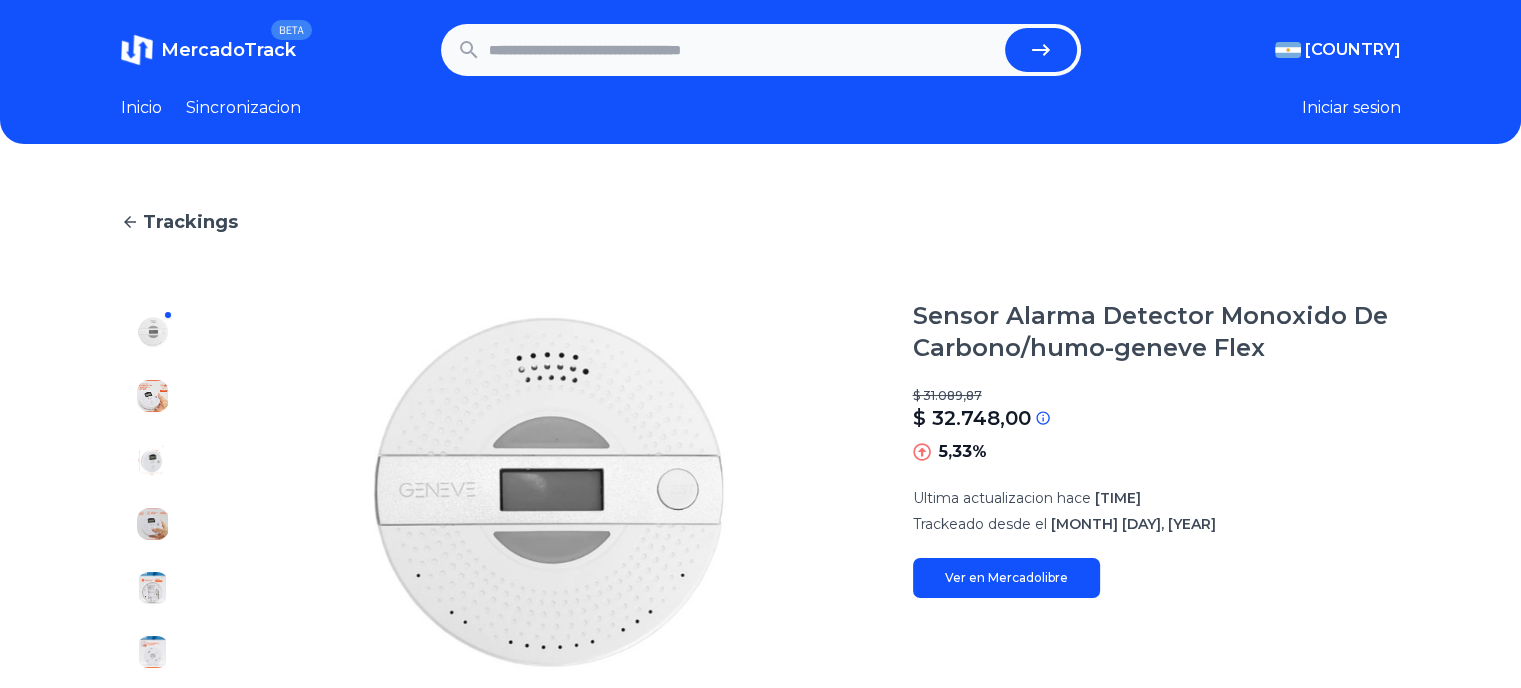 click on "Ver en Mercadolibre" at bounding box center (1006, 578) 